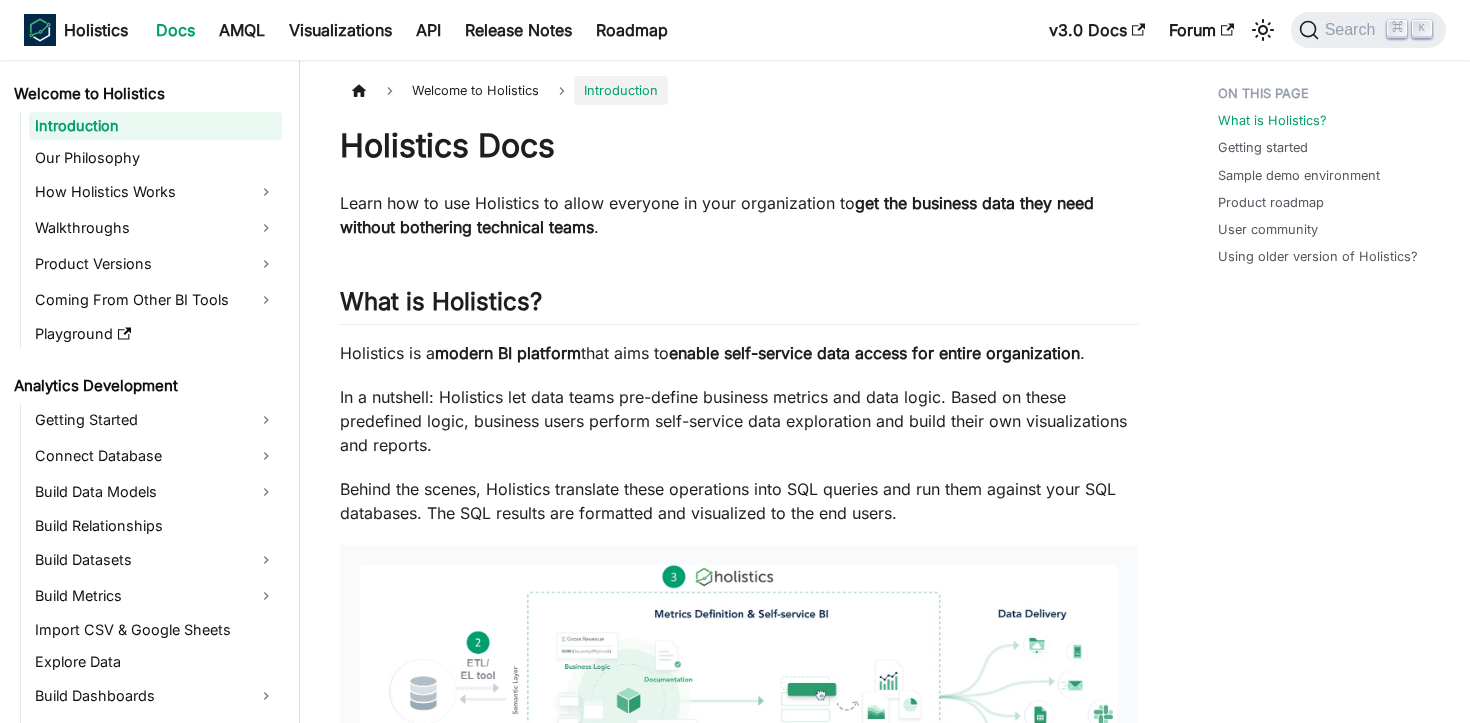 scroll, scrollTop: 0, scrollLeft: 0, axis: both 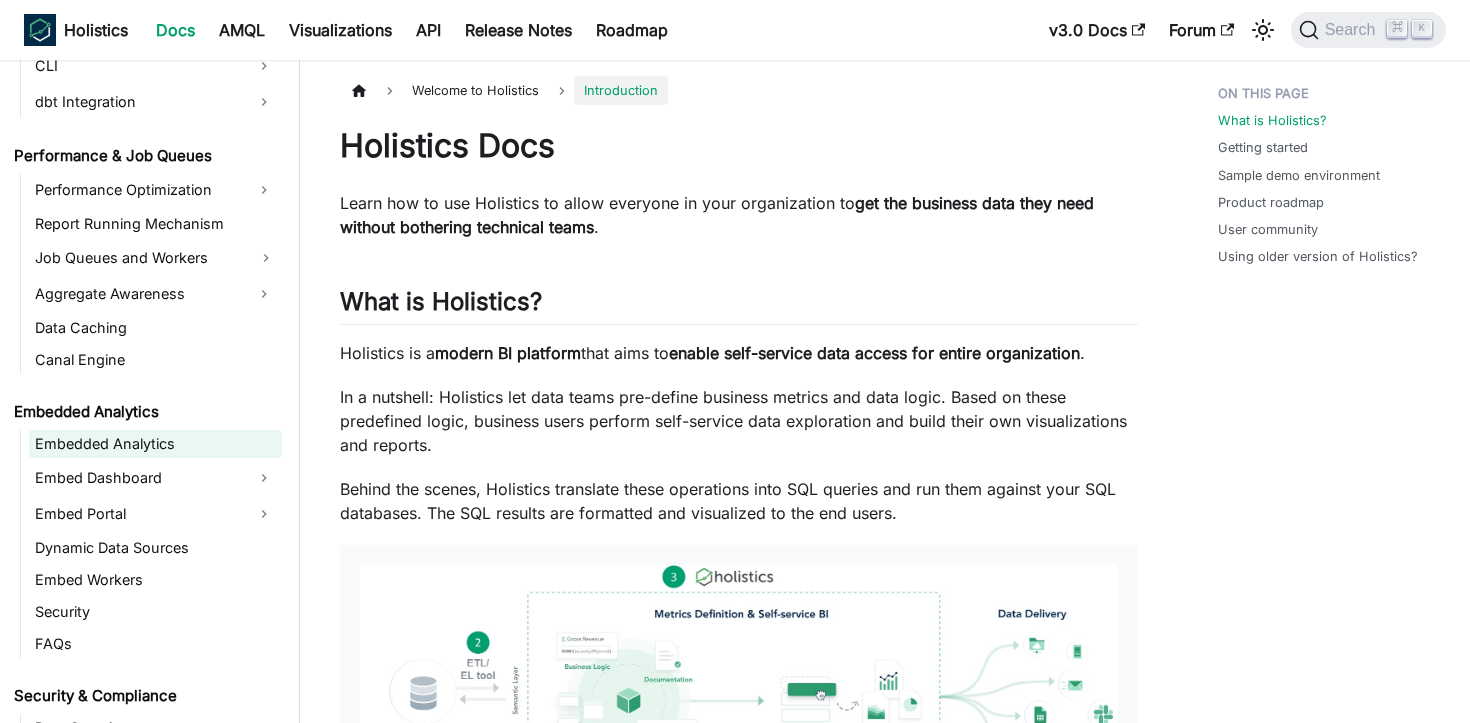 click on "Embedded Analytics" at bounding box center [155, 444] 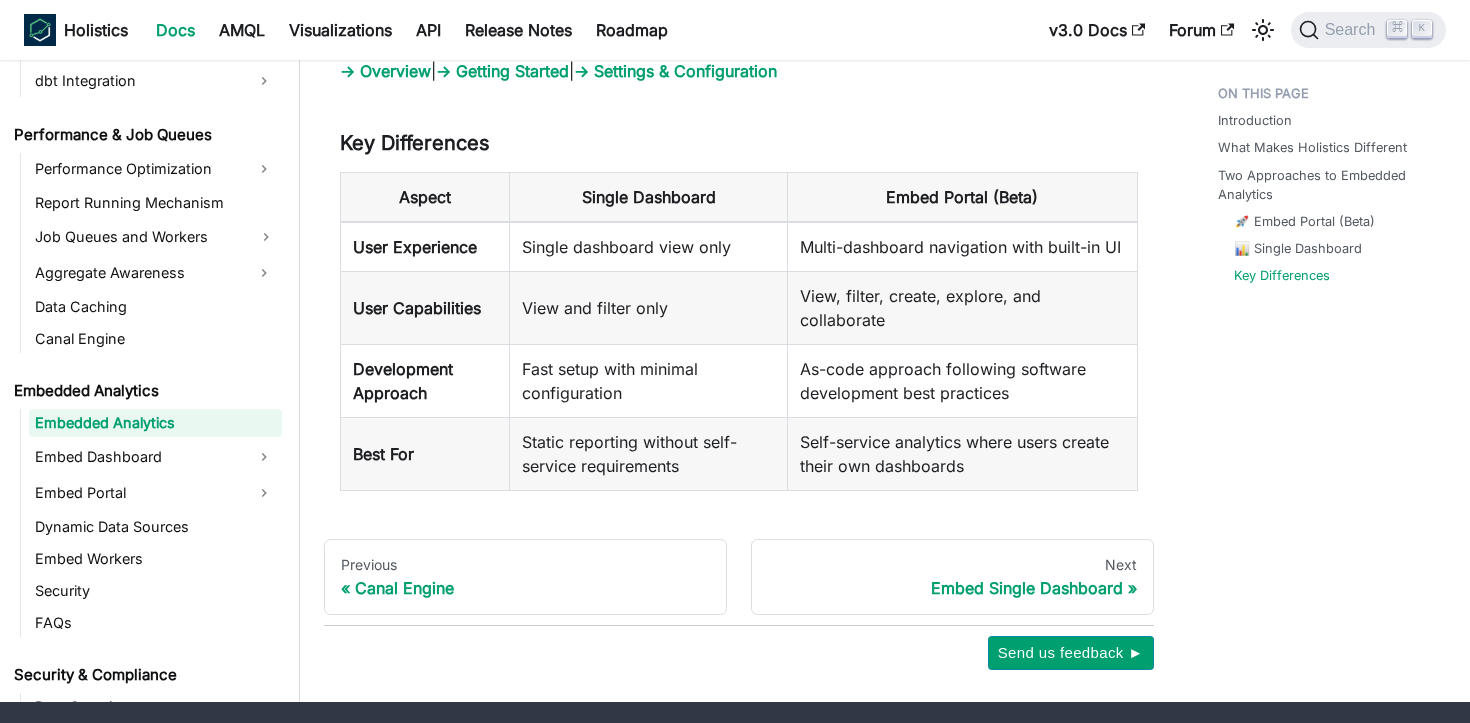 scroll, scrollTop: 2587, scrollLeft: 0, axis: vertical 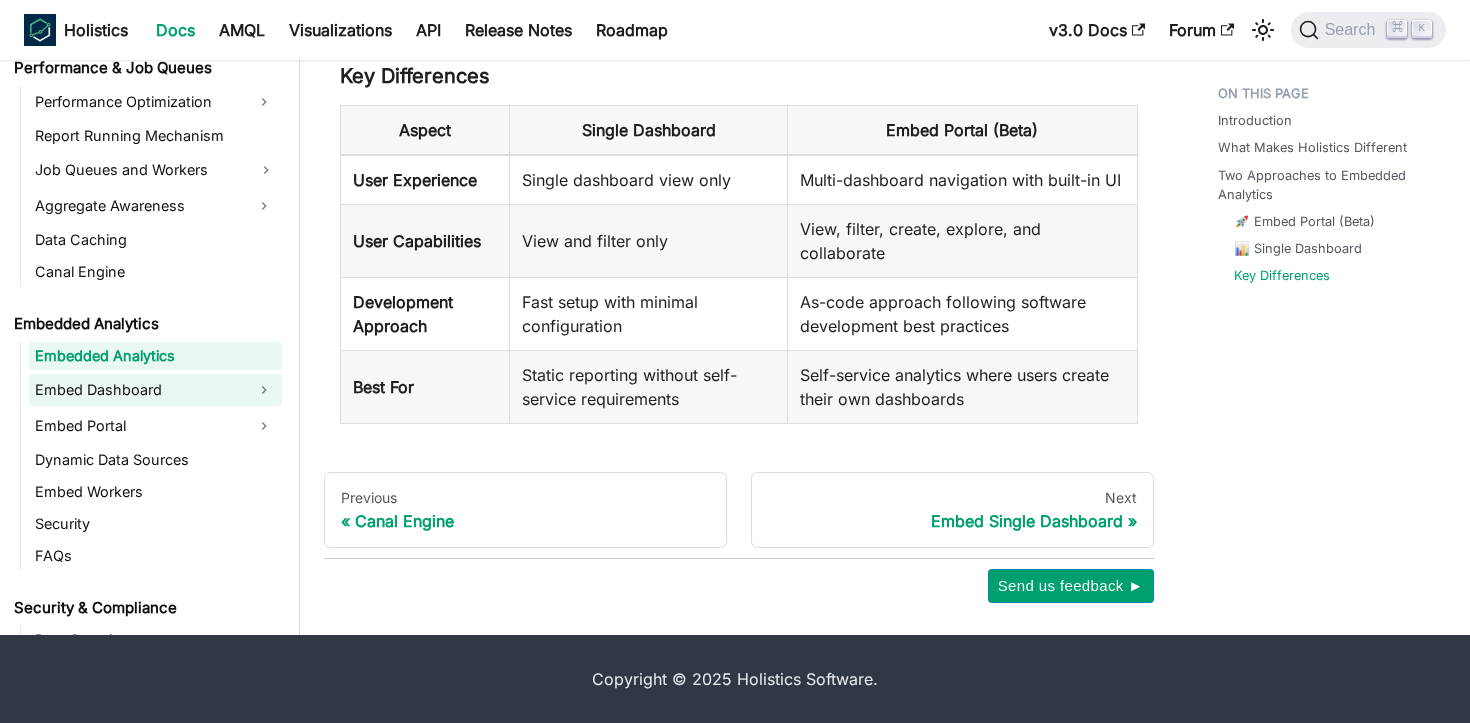 click on "Embed Dashboard" at bounding box center [137, 390] 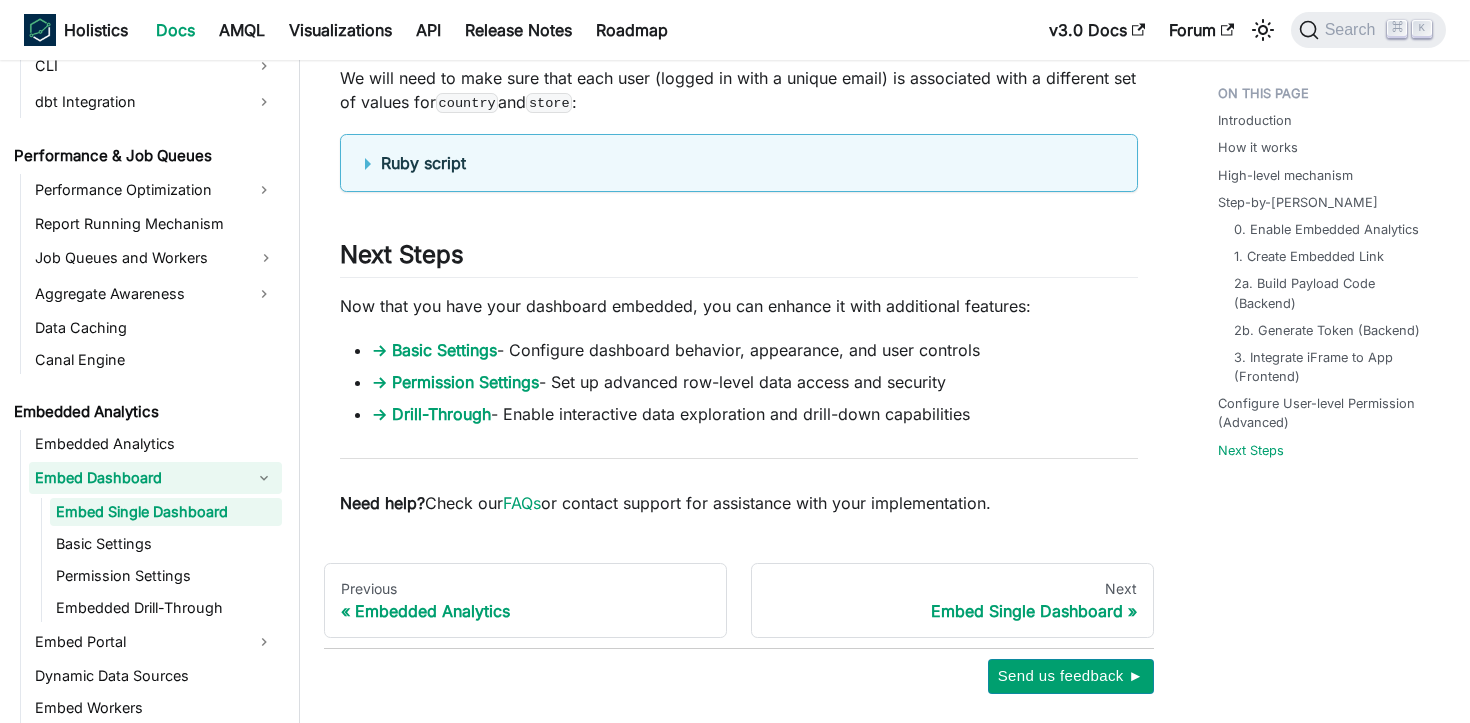 scroll, scrollTop: 7043, scrollLeft: 0, axis: vertical 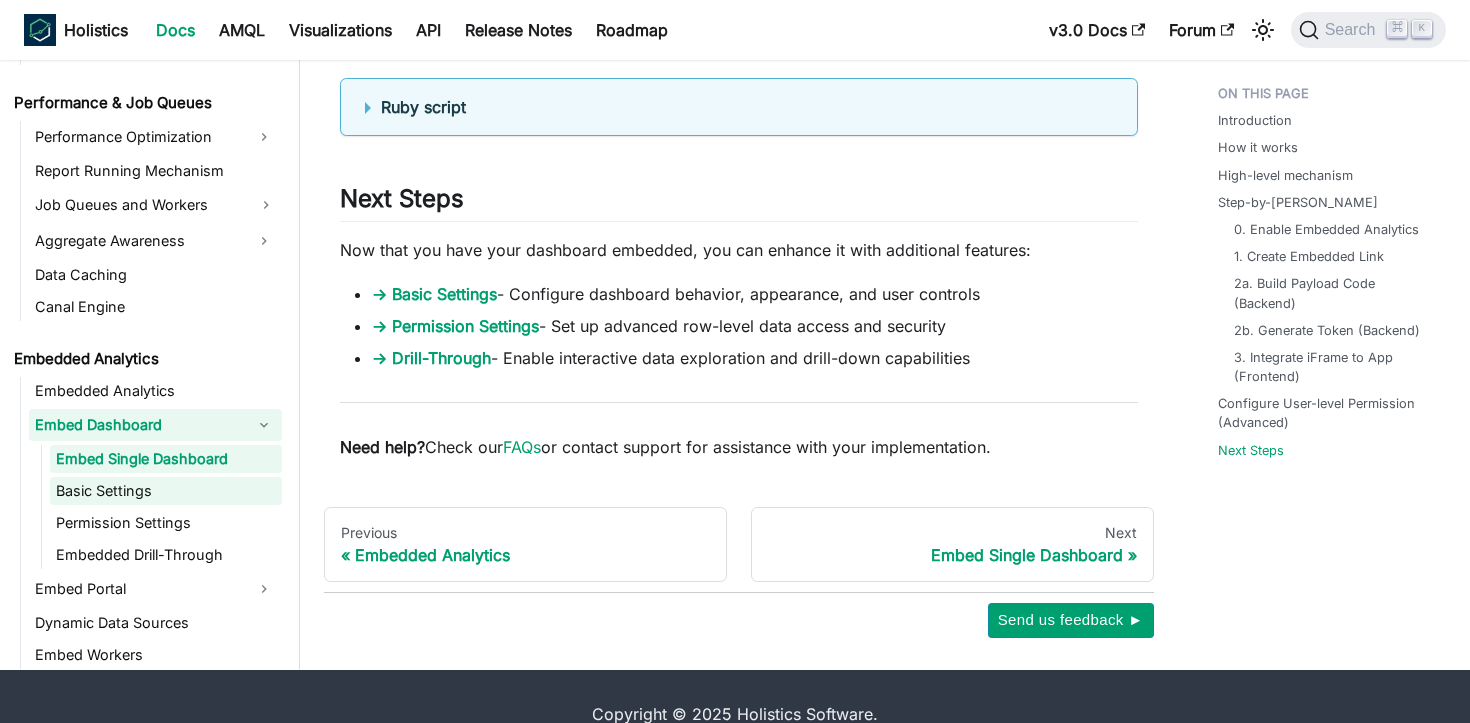 click on "Basic Settings" at bounding box center (166, 491) 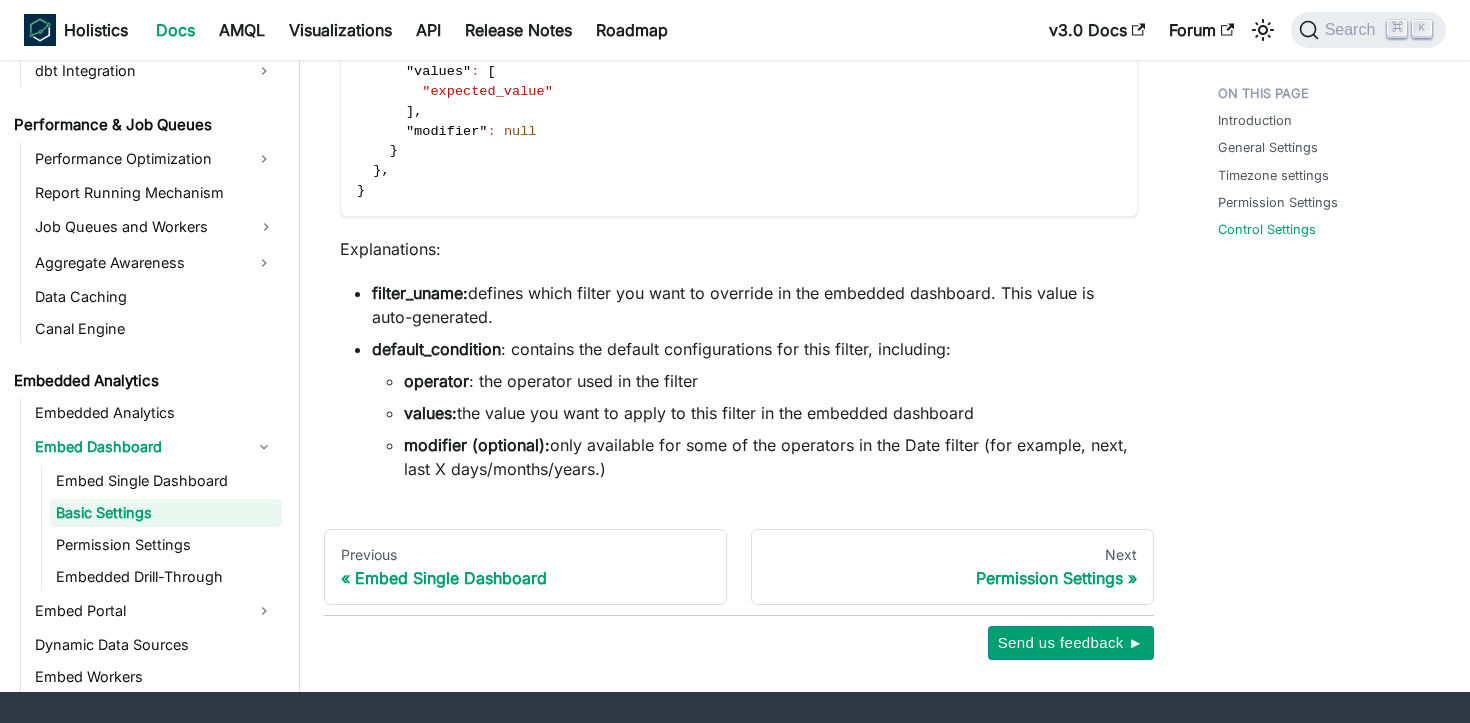 scroll, scrollTop: 3069, scrollLeft: 0, axis: vertical 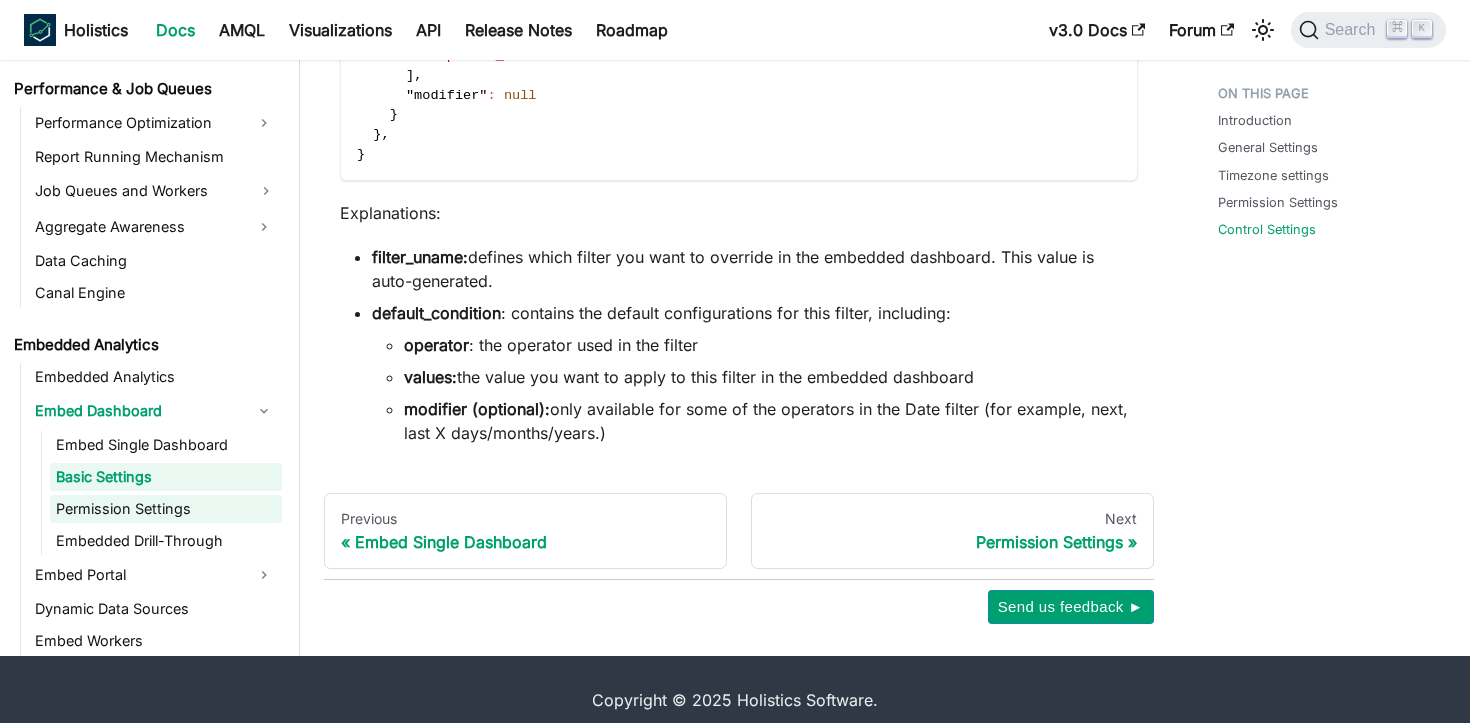 click on "Permission Settings" at bounding box center (166, 509) 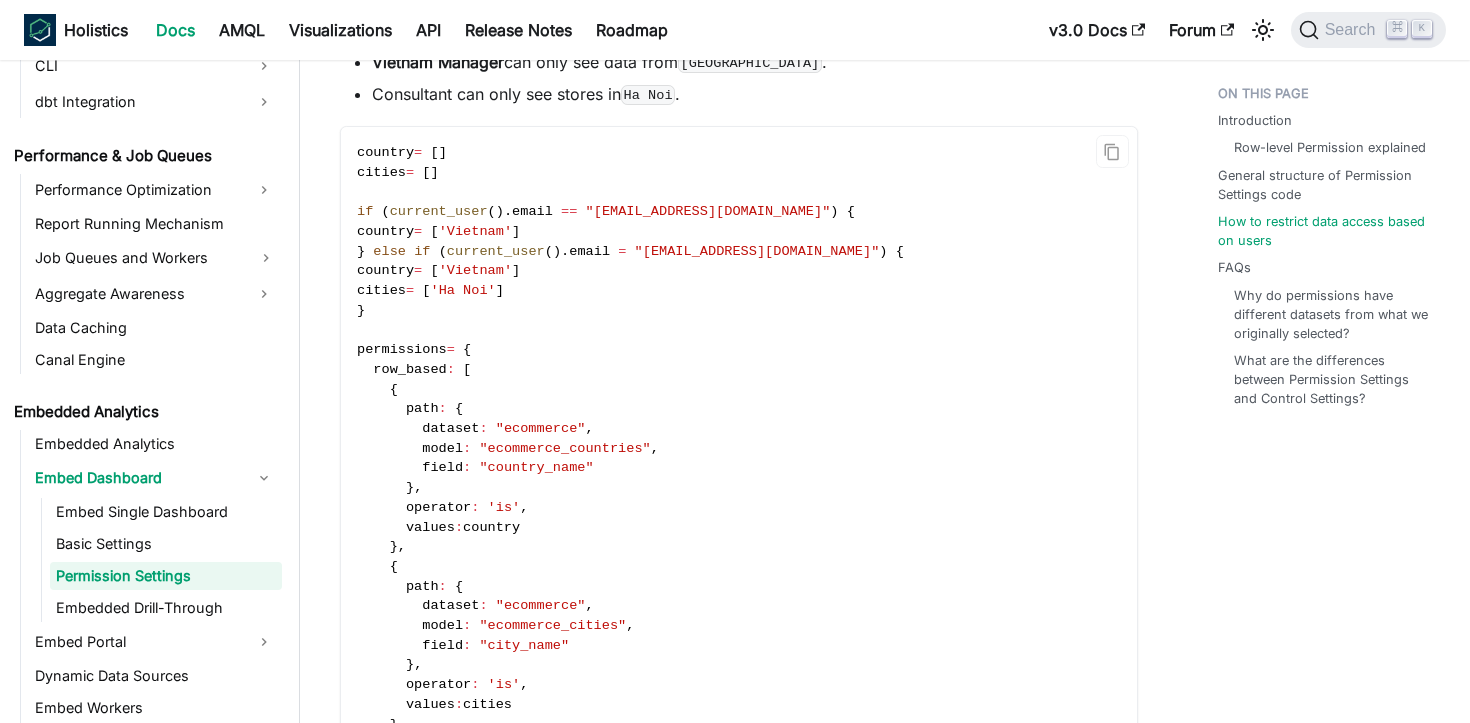 scroll, scrollTop: 2339, scrollLeft: 0, axis: vertical 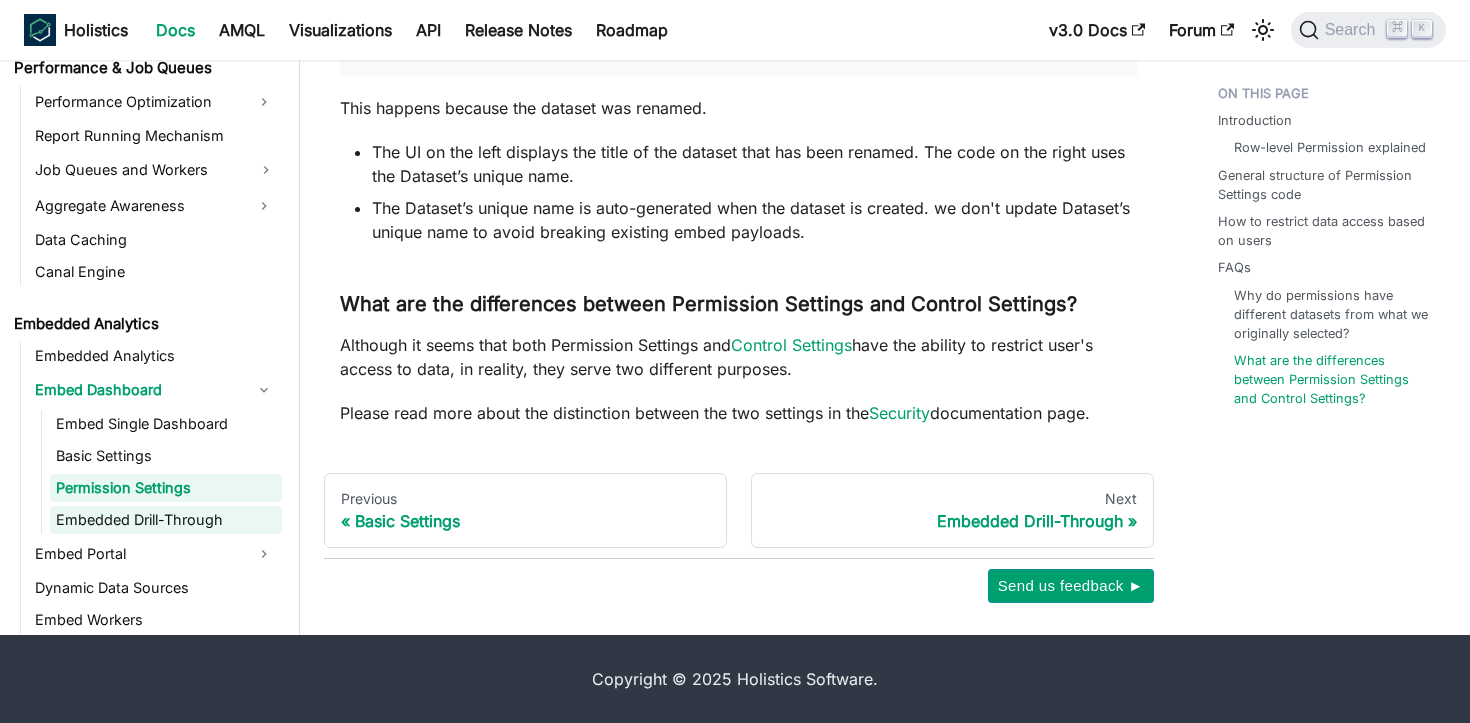 click on "Embedded Drill-Through" at bounding box center (166, 520) 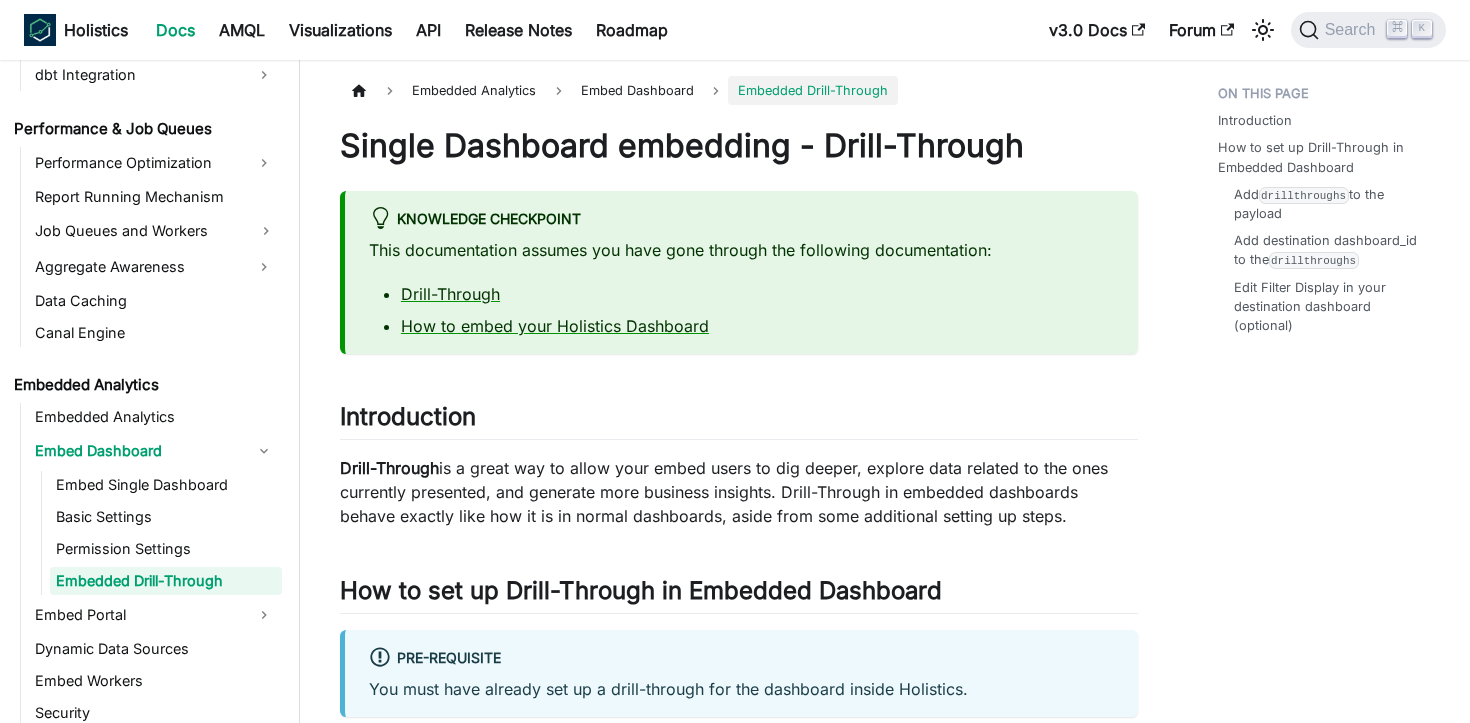 scroll, scrollTop: 1621, scrollLeft: 0, axis: vertical 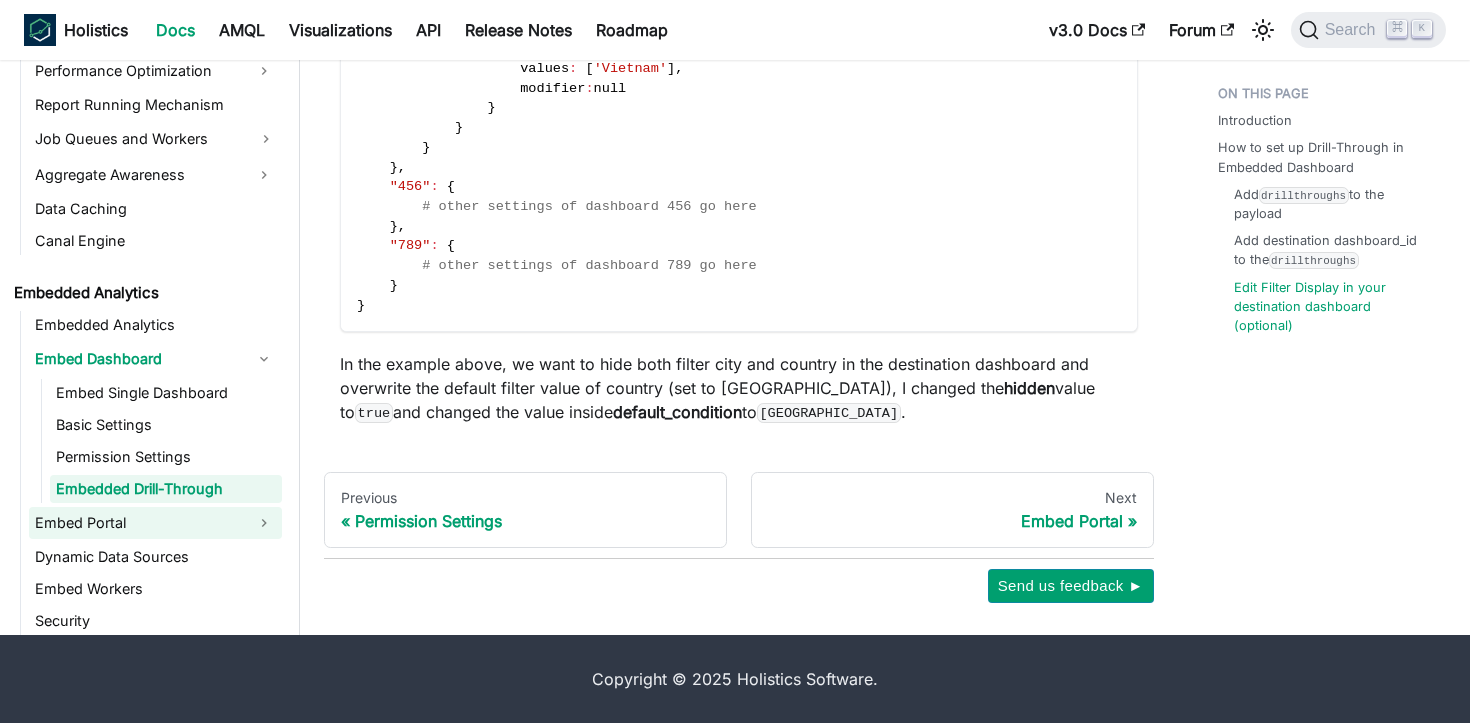 click on "Embed Portal" at bounding box center (137, 523) 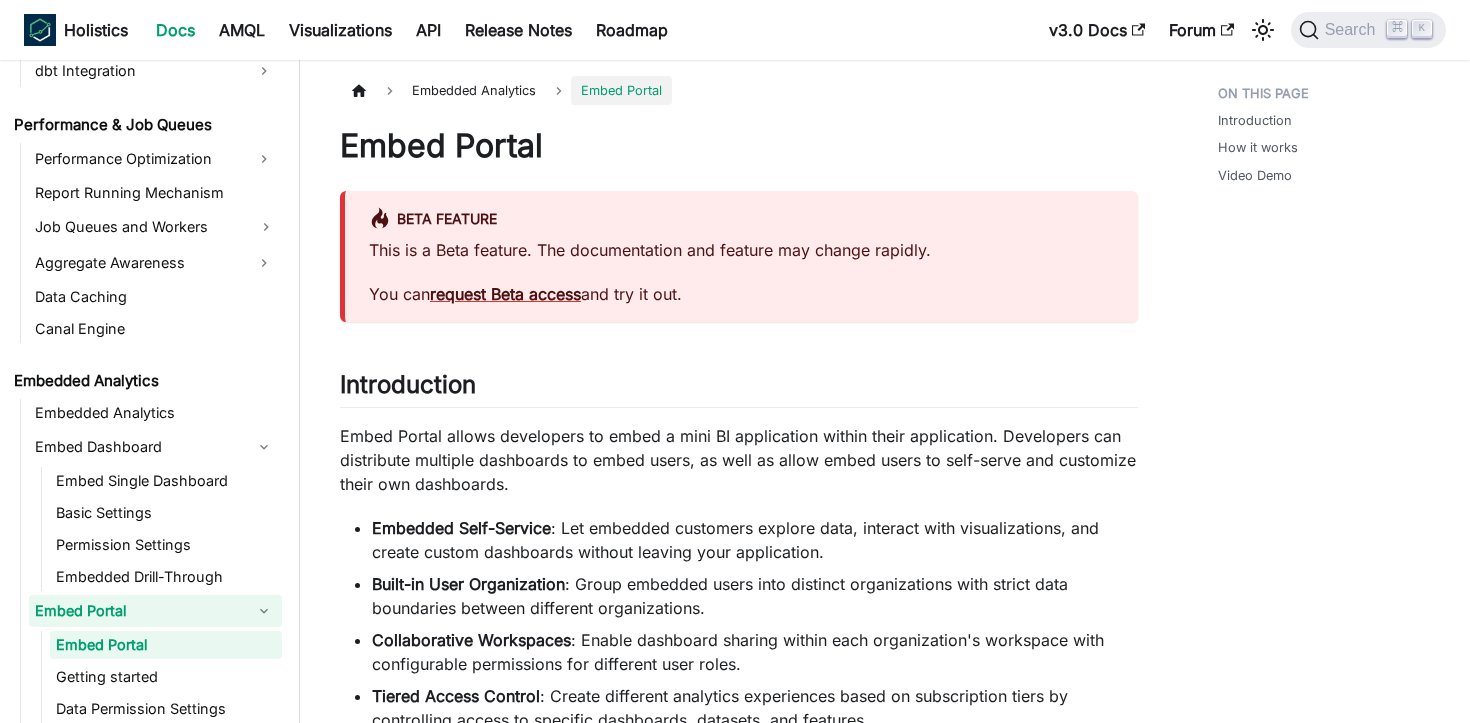 scroll, scrollTop: 1689, scrollLeft: 0, axis: vertical 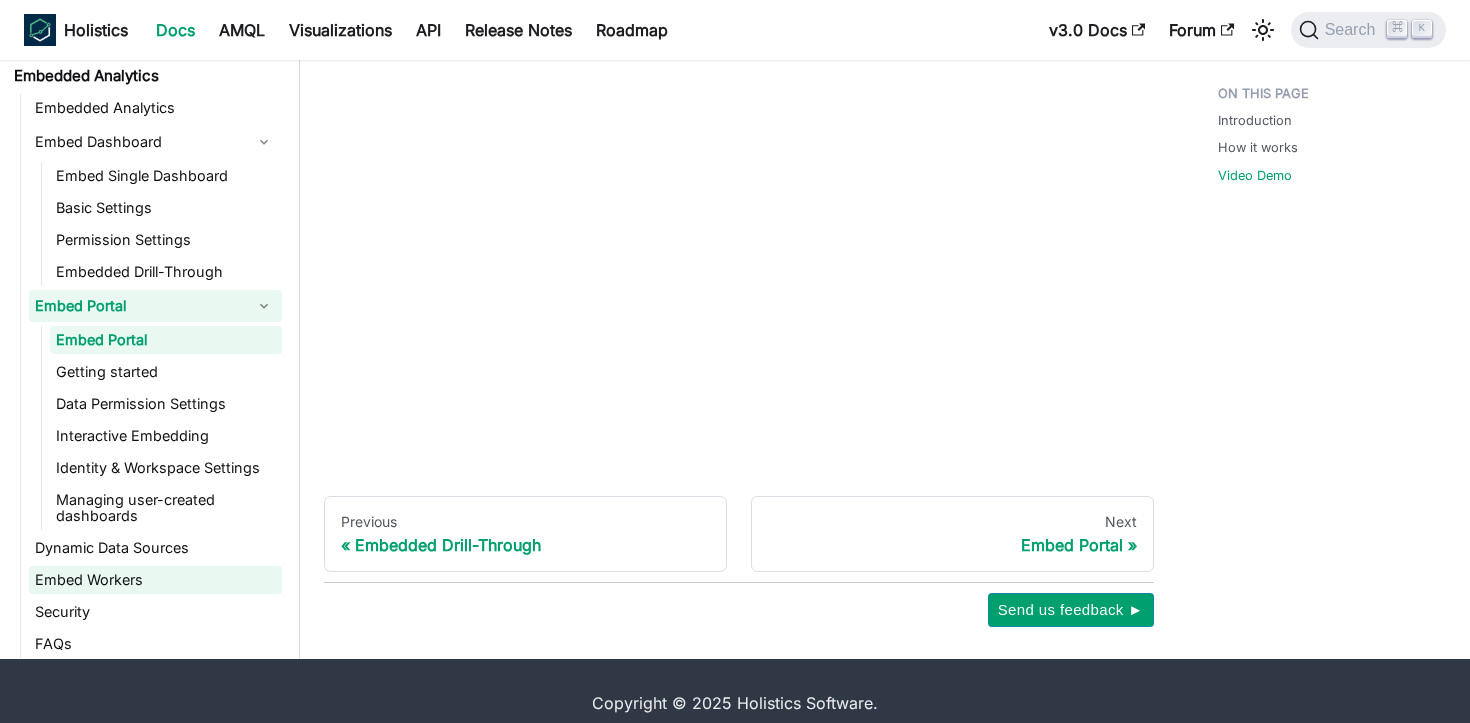 click on "Embed Workers" at bounding box center (155, 580) 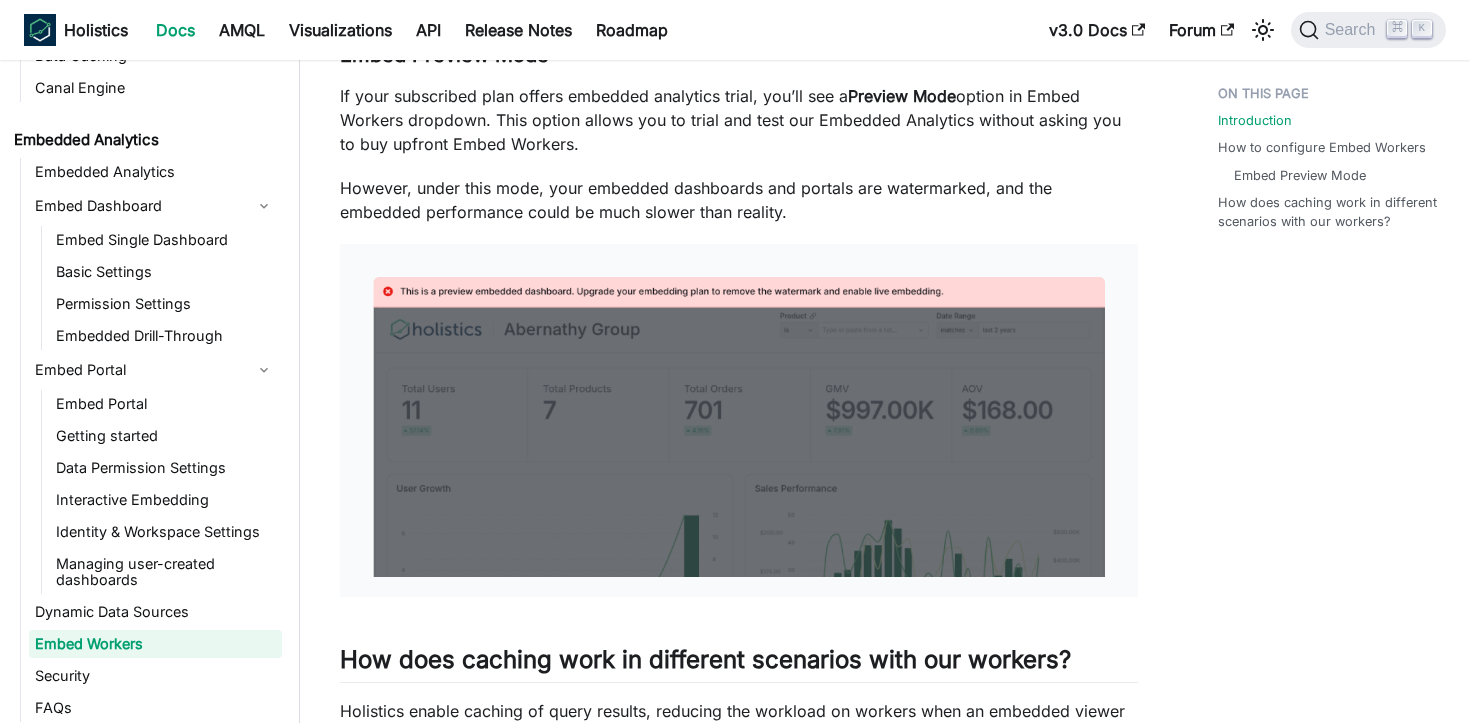 scroll, scrollTop: 0, scrollLeft: 0, axis: both 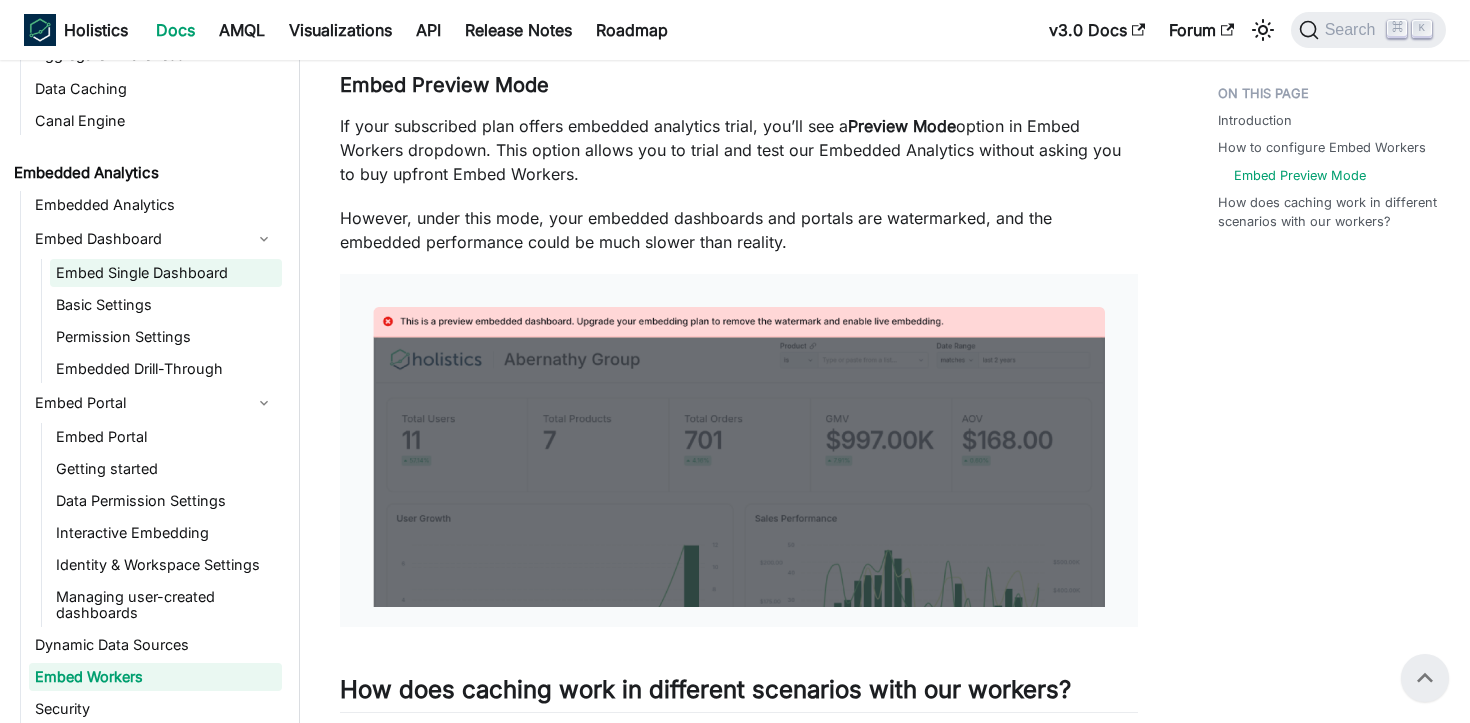 click on "Embed Single Dashboard" at bounding box center (166, 273) 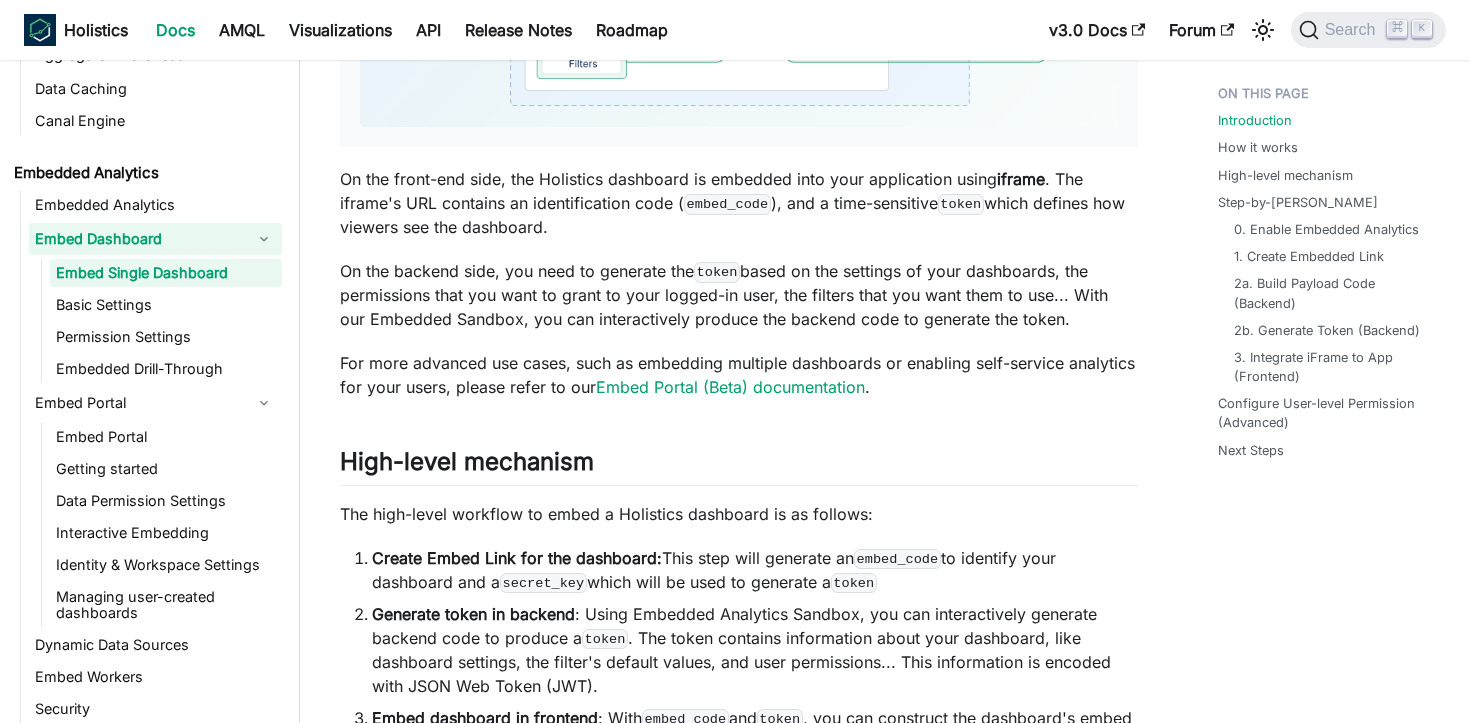 scroll, scrollTop: 0, scrollLeft: 0, axis: both 